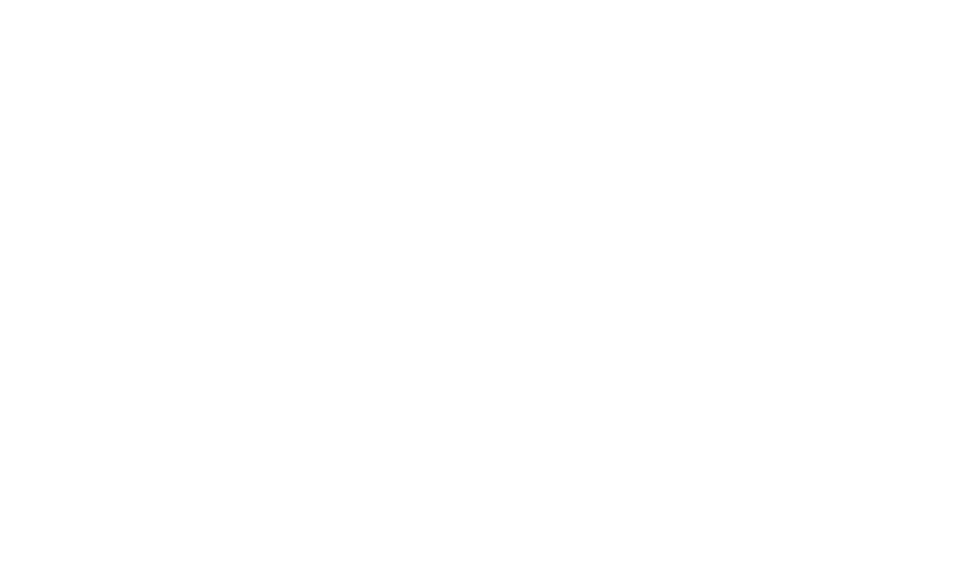 scroll, scrollTop: 0, scrollLeft: 0, axis: both 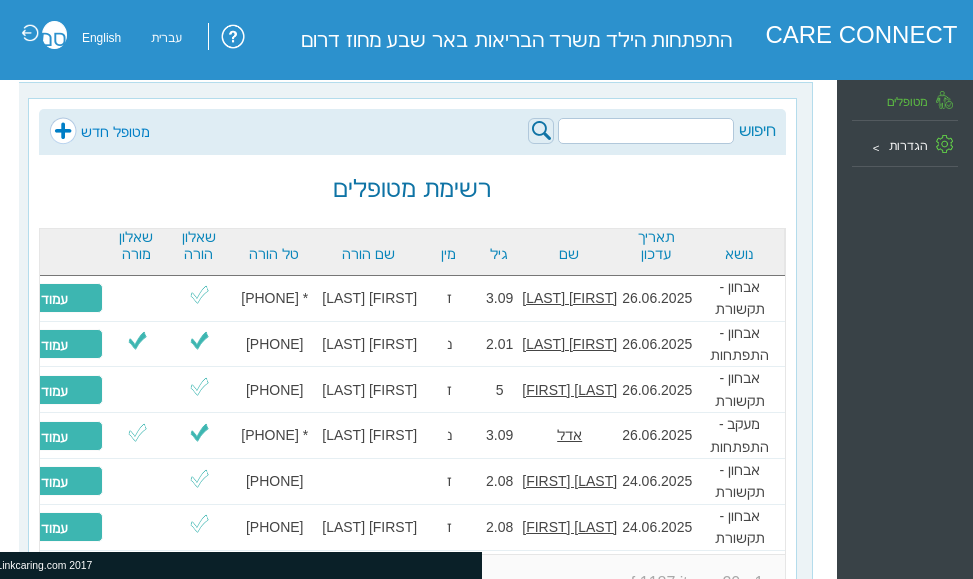 click on "מטופל חדש" at bounding box center (99, 132) 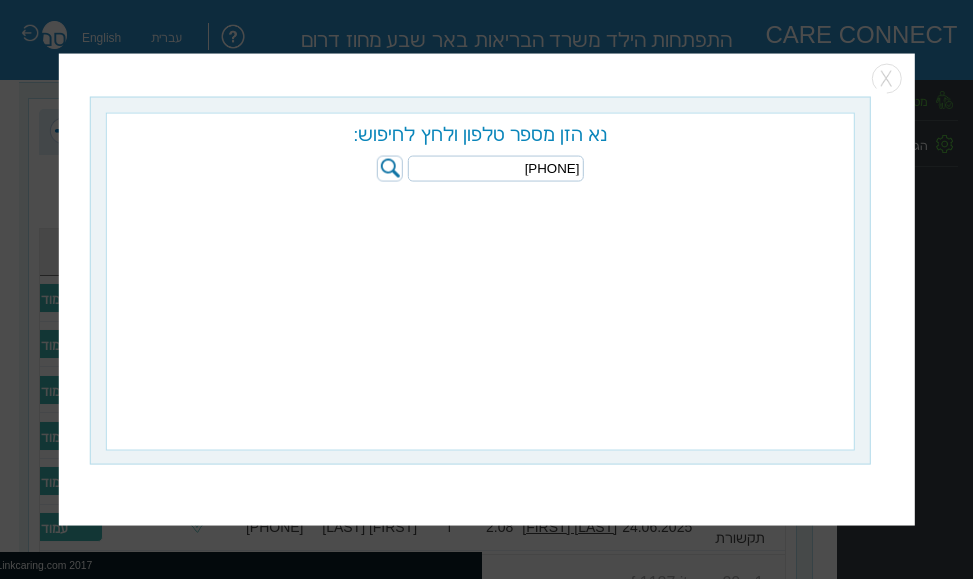 type on "[PHONE]" 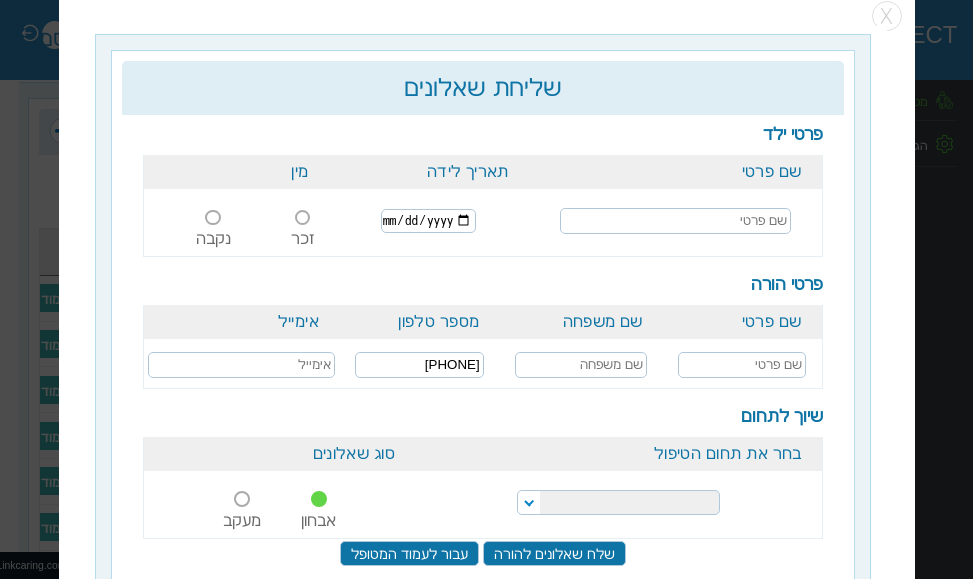 click at bounding box center [483, 151] 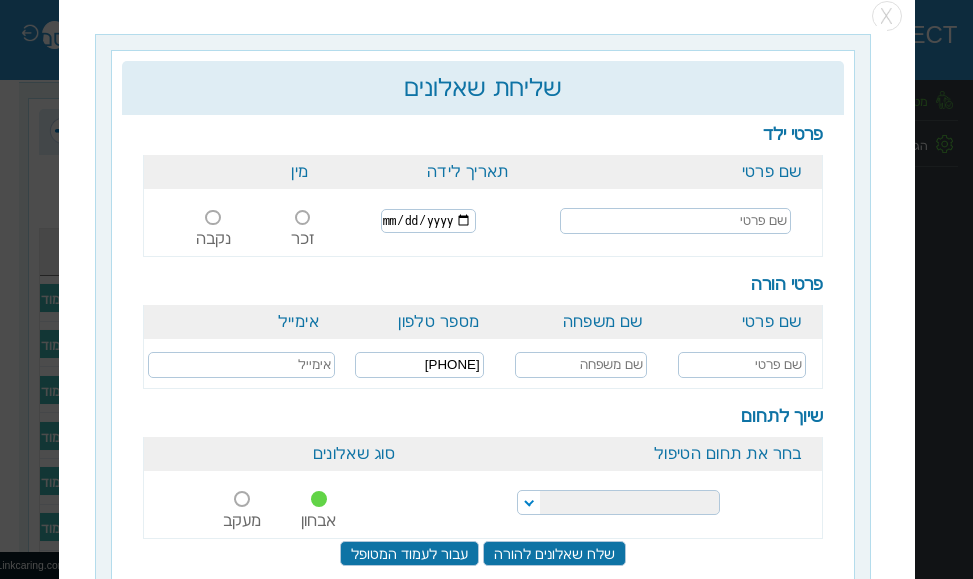 click on "פרטי ילד
שם פרטי
תאריך לידה
מין
זכר
נקבה" at bounding box center [483, 192] 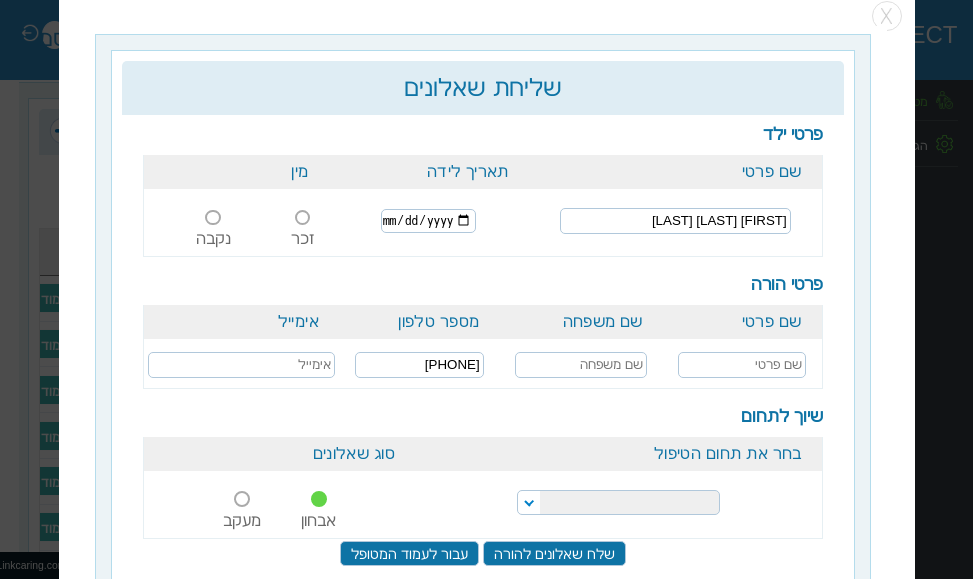type on "[FIRST] [LAST] [LAST]" 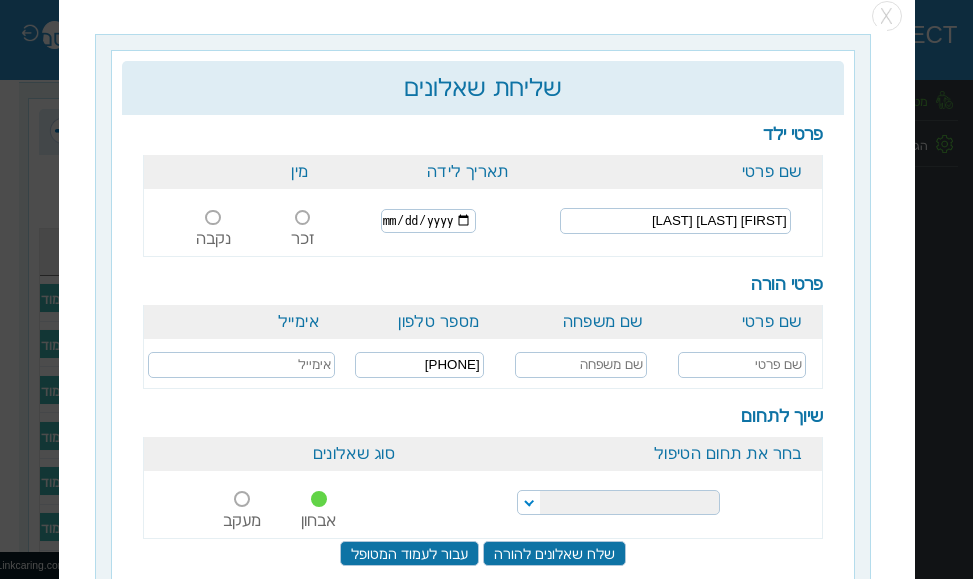 type on "2022-09-28" 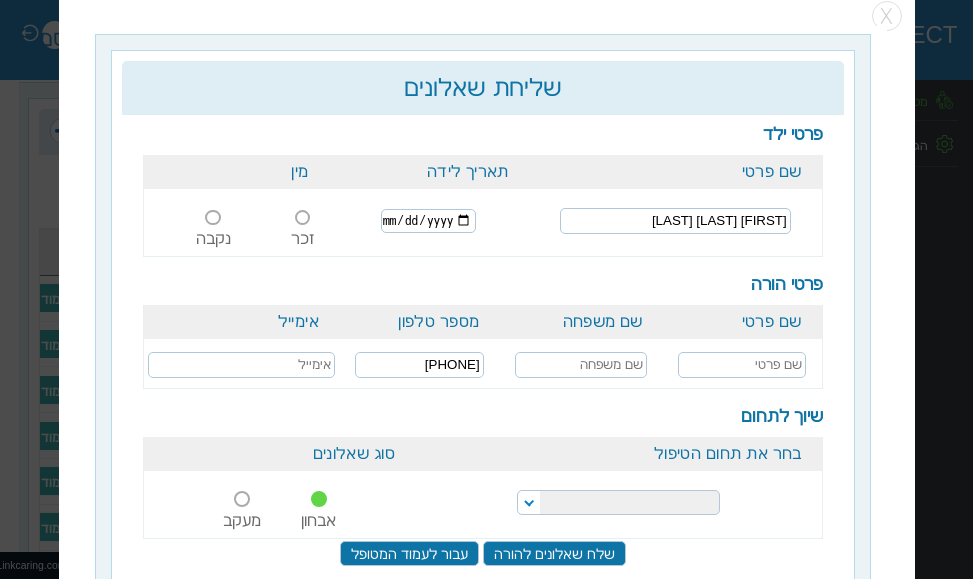 click at bounding box center (303, 218) 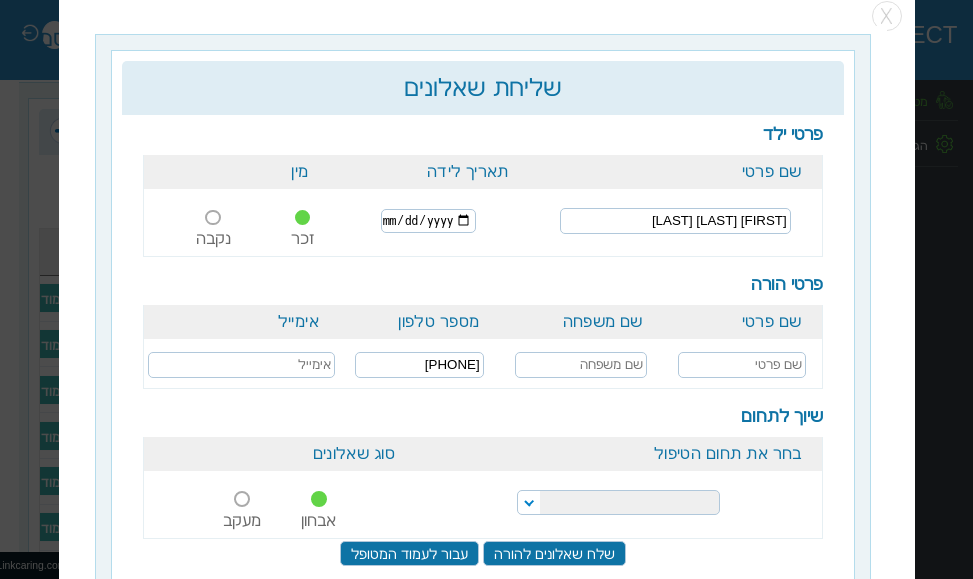 click at bounding box center (742, 365) 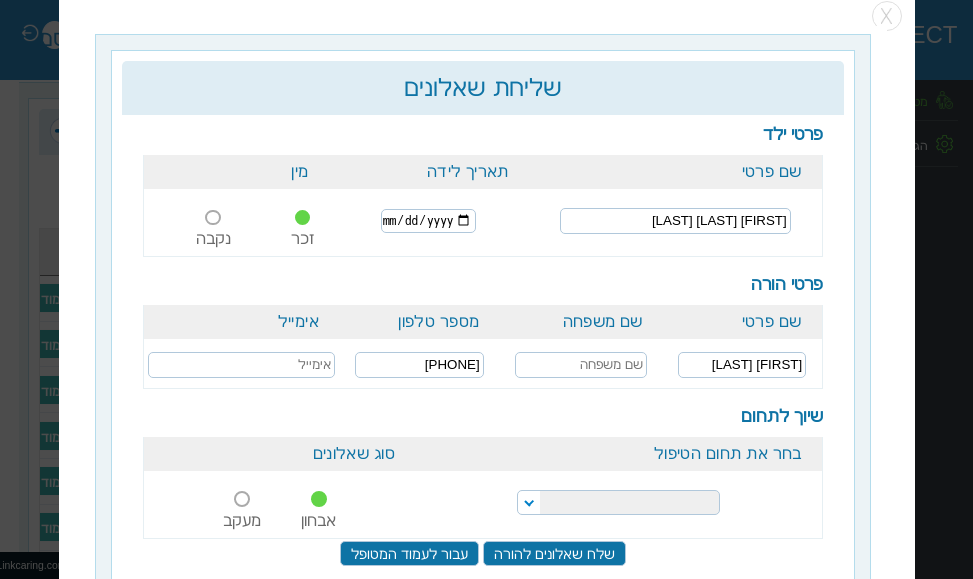click on "אוקסנה אלעד" at bounding box center [742, 365] 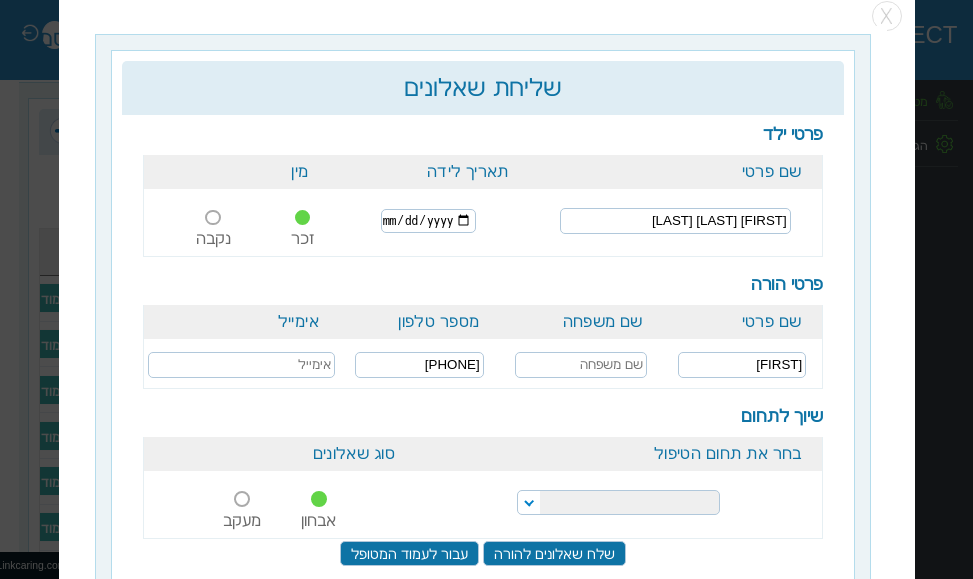 type on "אוקסנה" 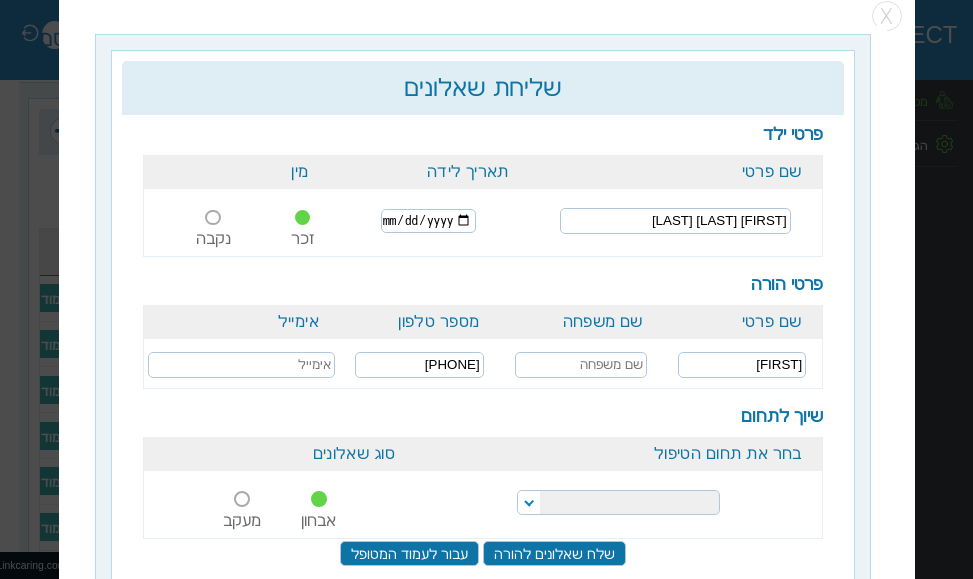 click on "הפרעות קשב וריכוז התפתחות הילד התפתחות ותקשורת" at bounding box center [618, 502] 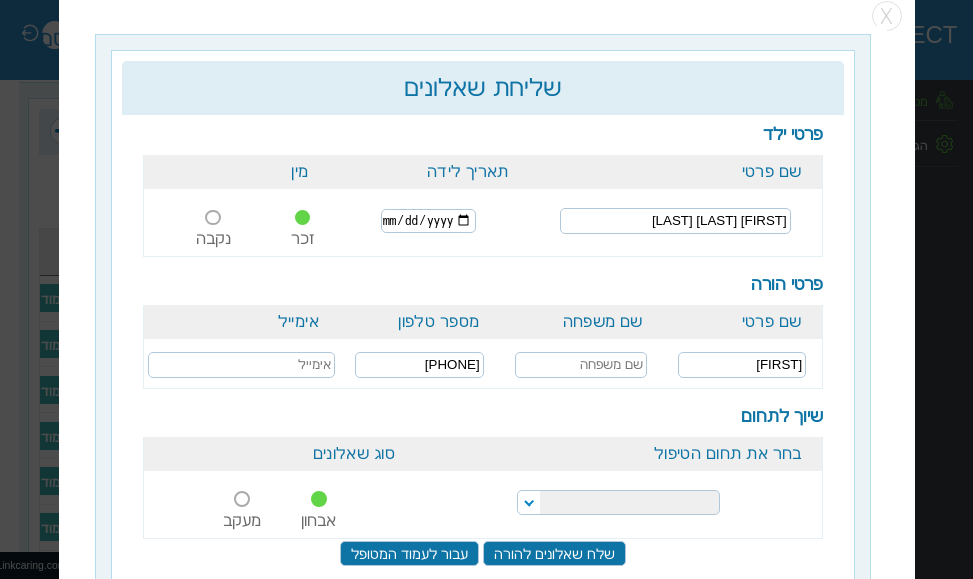 select on "20" 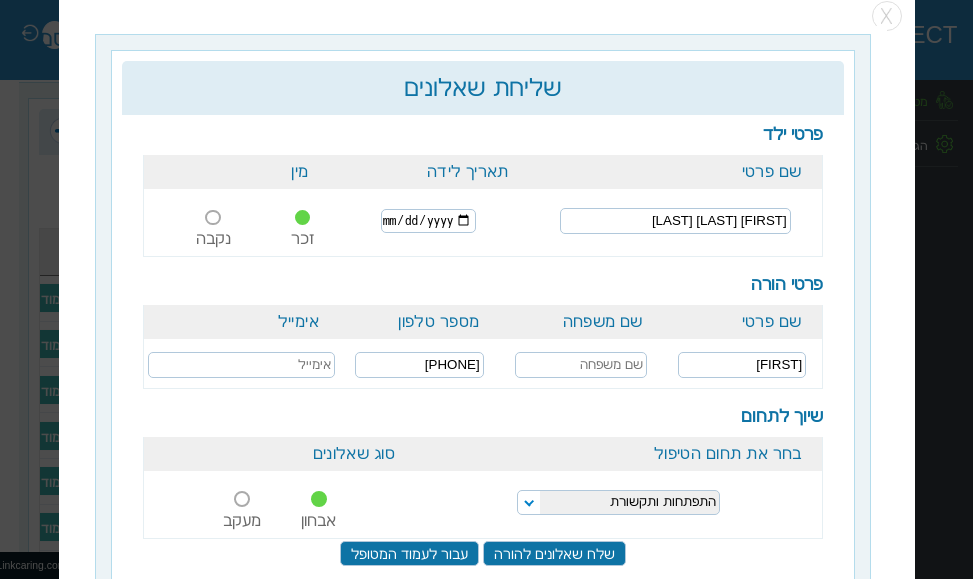 click on "הפרעות קשב וריכוז התפתחות הילד התפתחות ותקשורת" at bounding box center (618, 502) 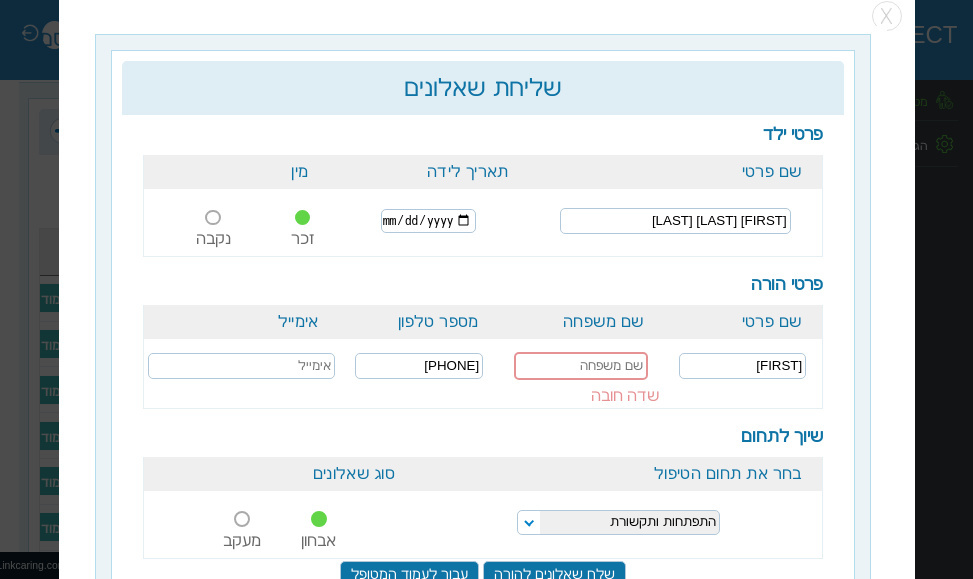 click at bounding box center (581, 366) 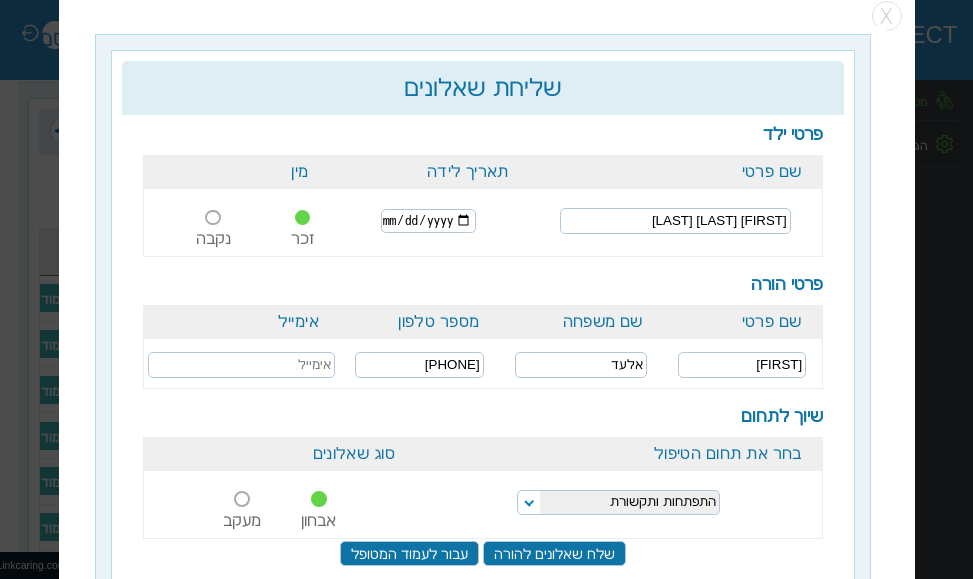 type on "אלעד" 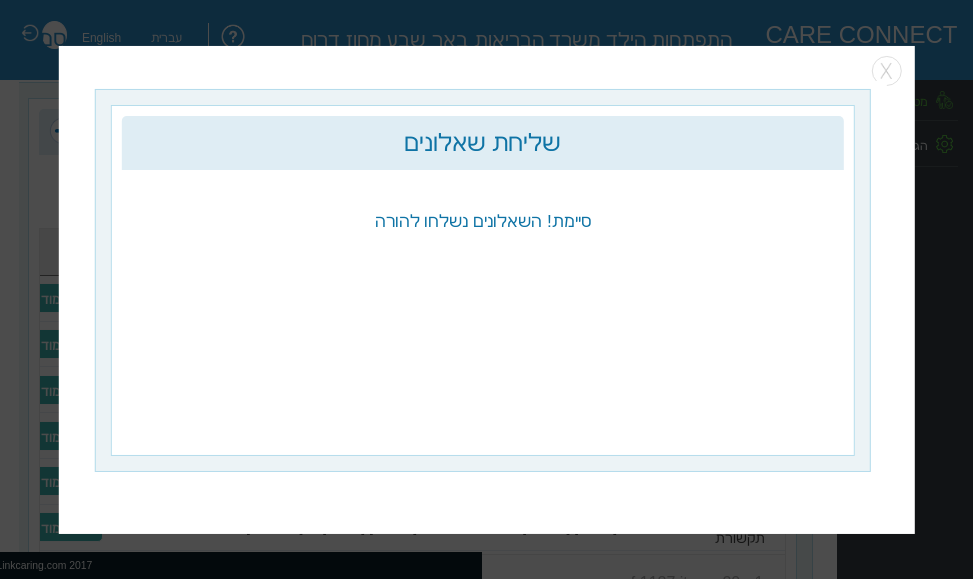 click at bounding box center [486, 289] 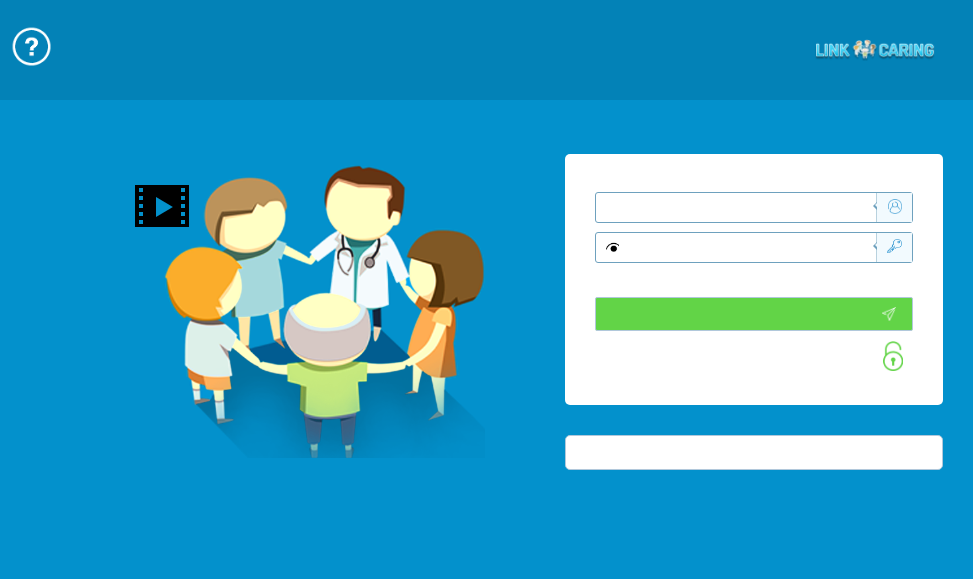 scroll, scrollTop: 0, scrollLeft: 0, axis: both 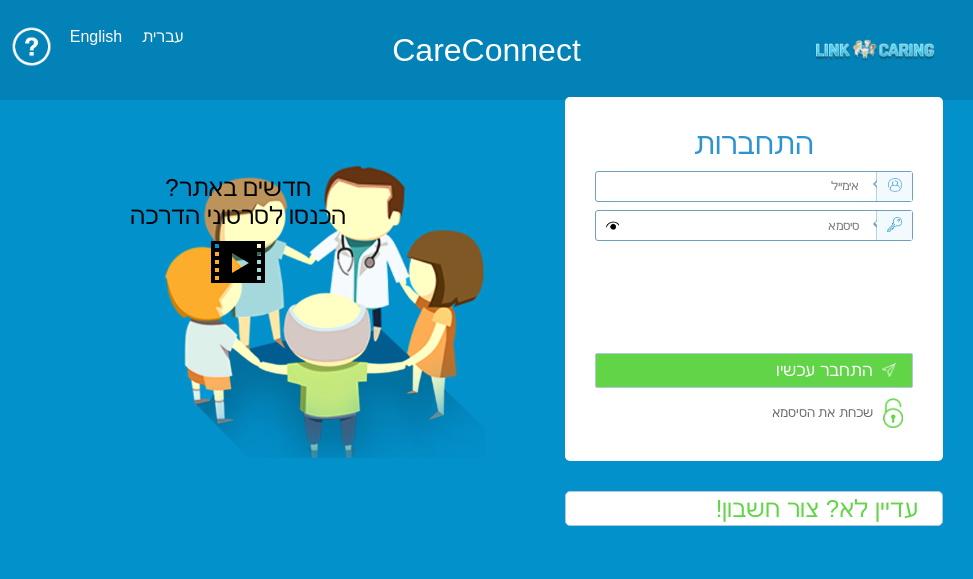 click at bounding box center [749, 186] 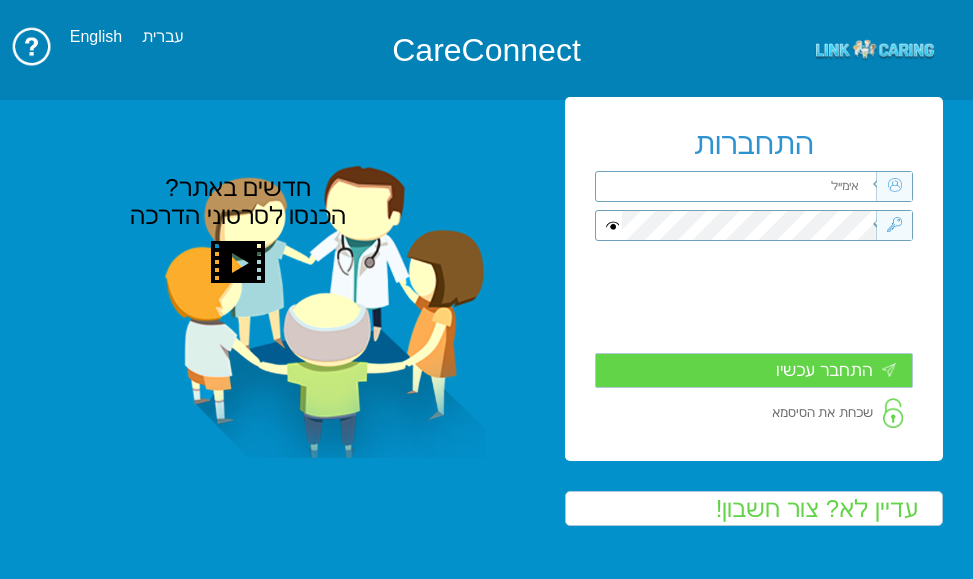 drag, startPoint x: 264, startPoint y: 272, endPoint x: 362, endPoint y: 291, distance: 99.824844 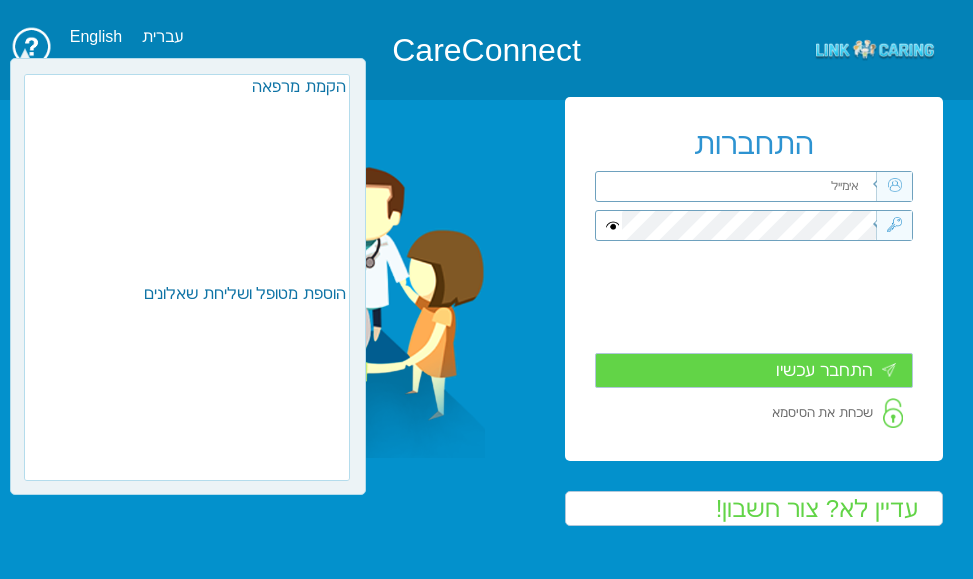 click at bounding box center [749, 186] 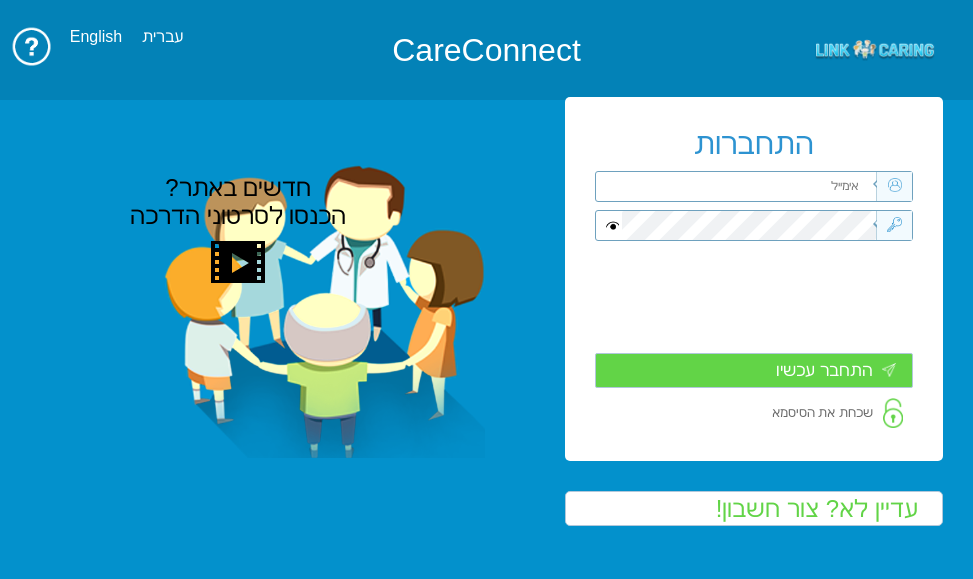 paste on "smadar.mozes@pbsh.health.gov.il" 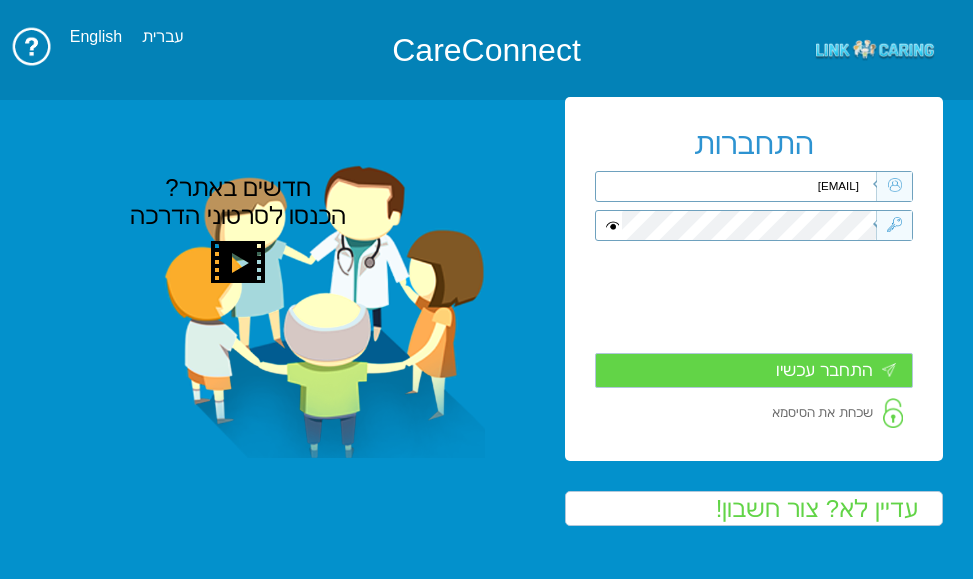 type on "smadar.mozes@pbsh.health.gov.il" 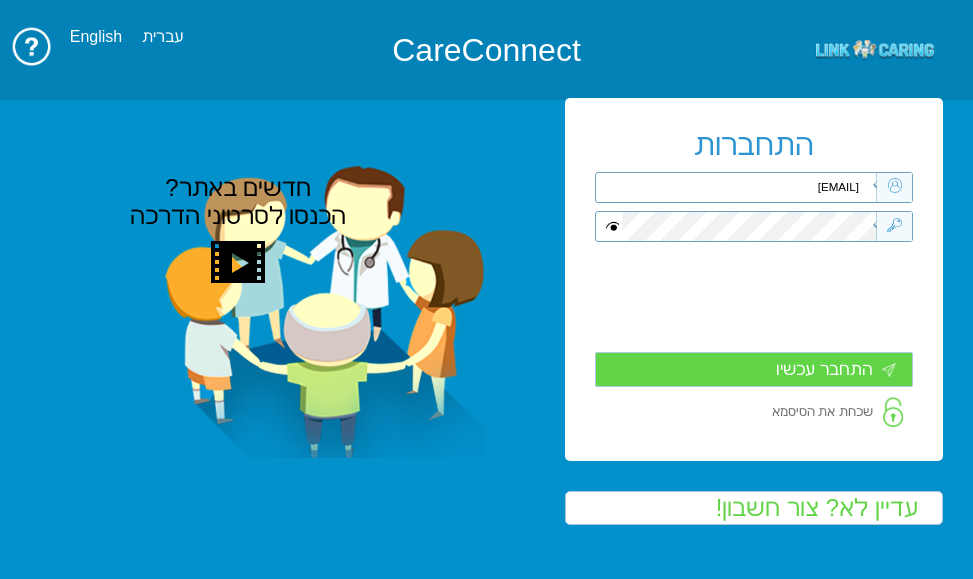 click on "התחבר עכשיו" at bounding box center (754, 369) 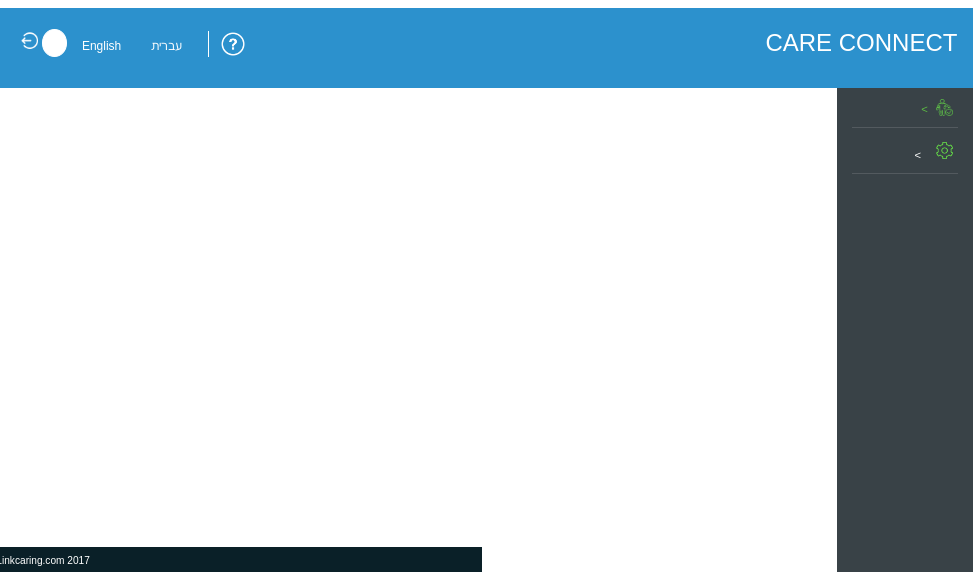 scroll, scrollTop: 0, scrollLeft: 0, axis: both 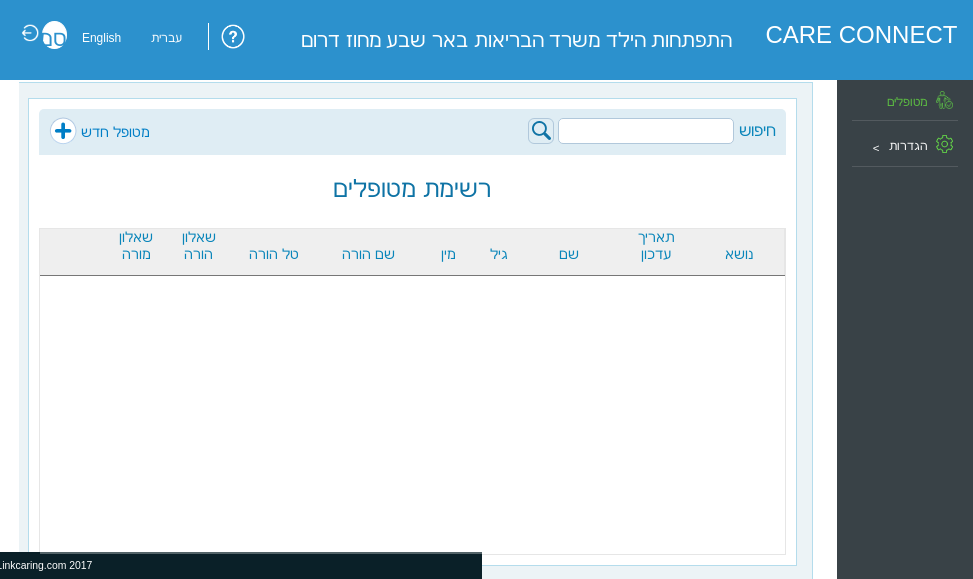 drag, startPoint x: 436, startPoint y: 377, endPoint x: 493, endPoint y: 370, distance: 57.428215 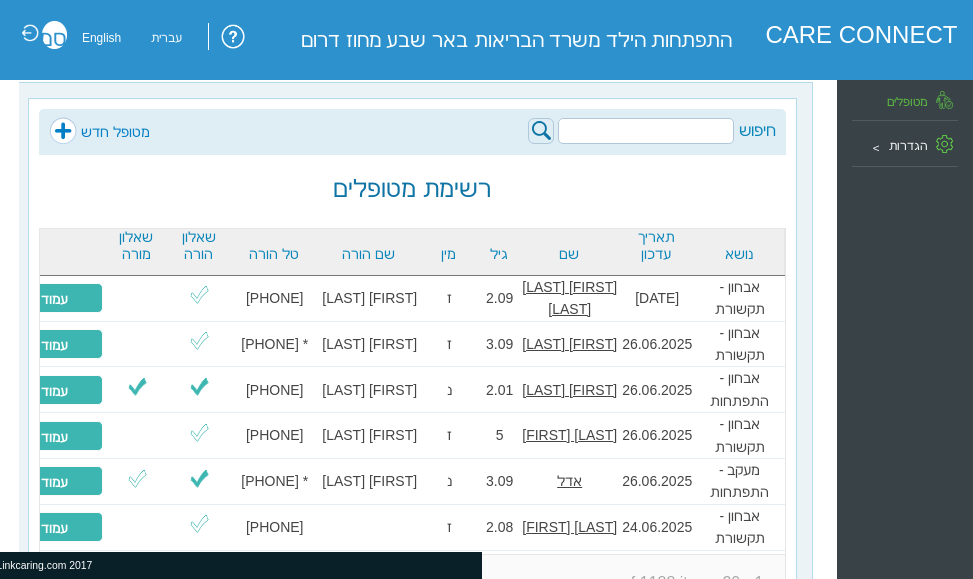 click on "חיפוש
מטופל חדש" at bounding box center [412, 132] 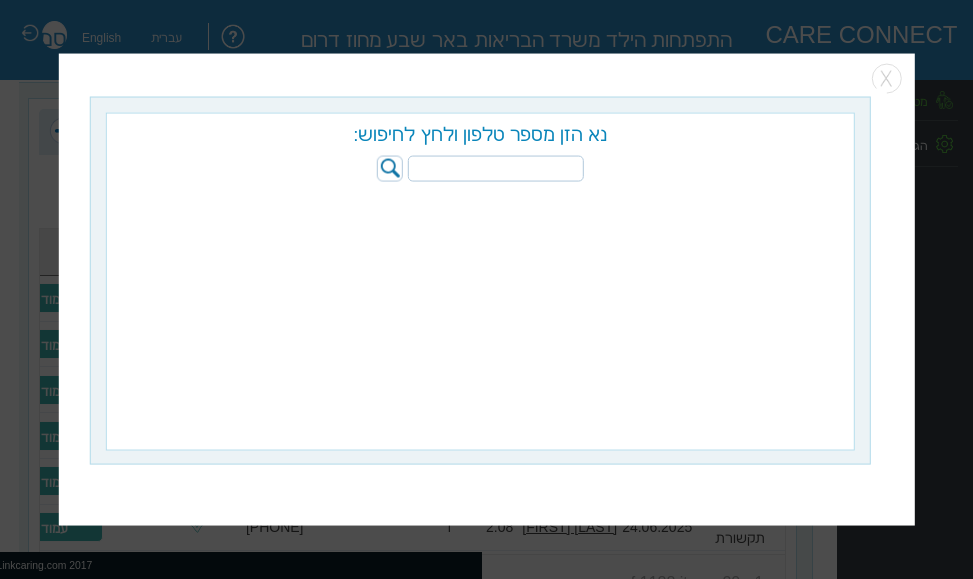 click on "נא הזן מספר טלפון ולחץ לחיפוש:
קישור למרפאה
הוסף
מטופל חדש
עמוד מטופל
קביעת פגישה
חזור לרשימת הילדים
בחר רופא
בחר סוג פגישה
פגישת אבחון כן" at bounding box center [480, 282] 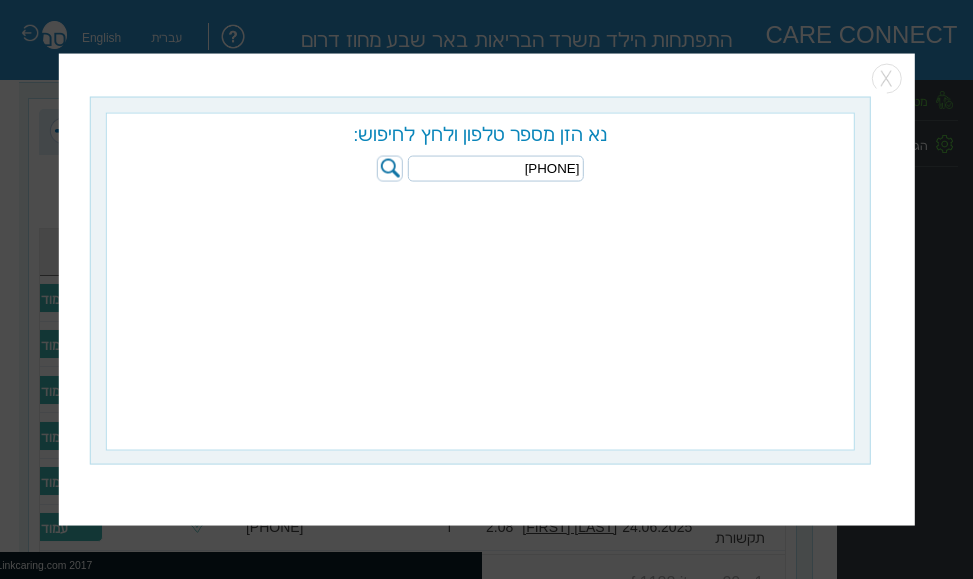 type on "[PHONE]" 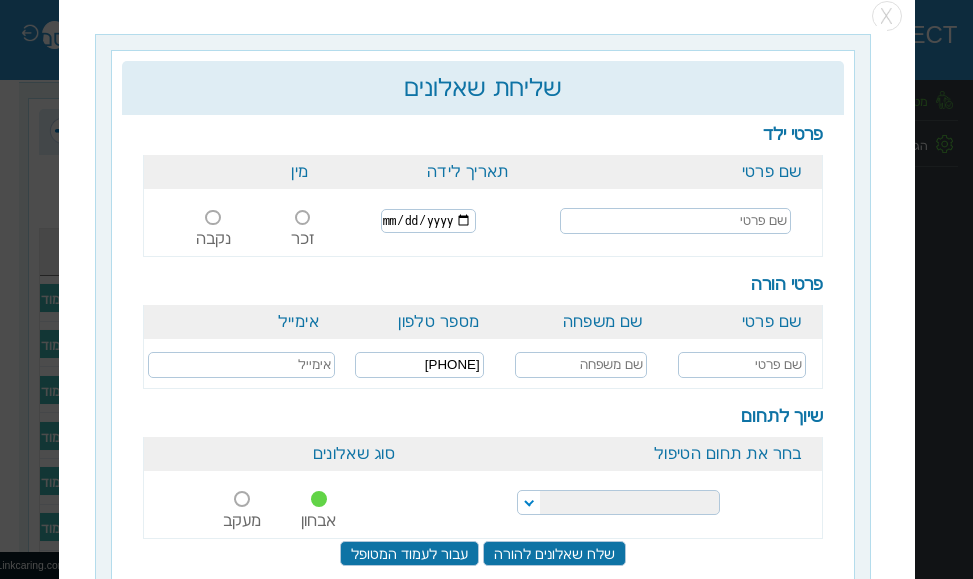 click at bounding box center [675, 221] 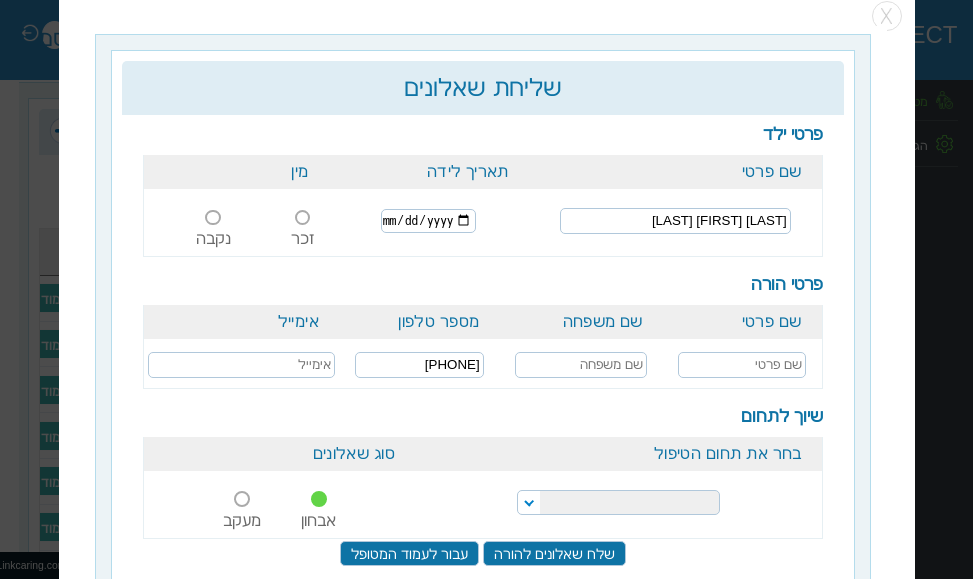 type on "[LAST] [FIRST] [LAST]" 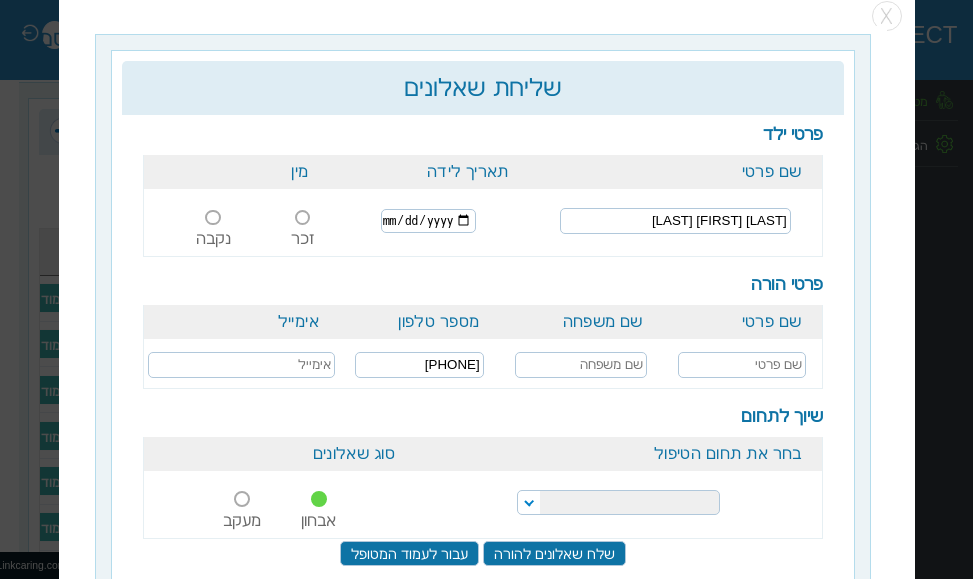type on "[DATE]" 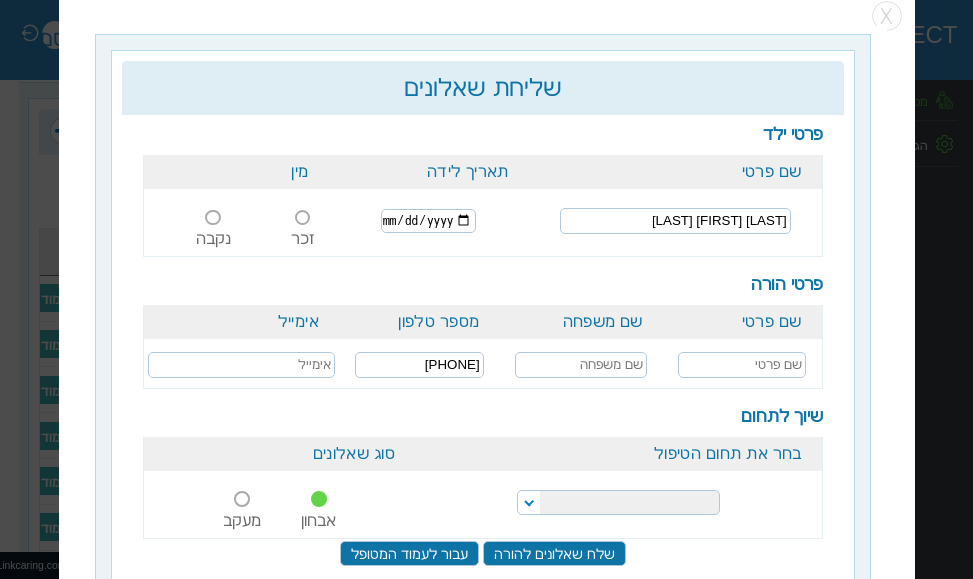 click on "נקבה" at bounding box center [213, 234] 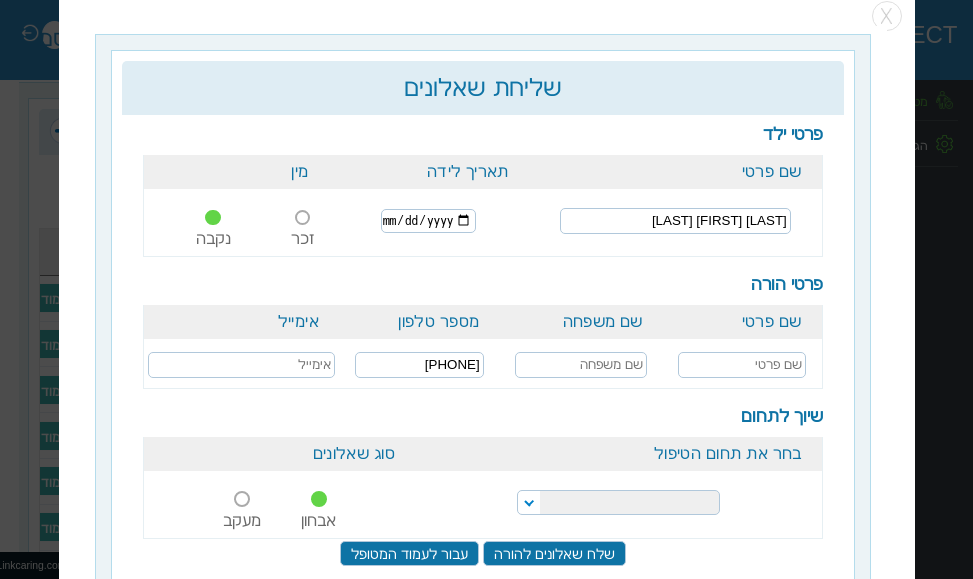 click at bounding box center [742, 365] 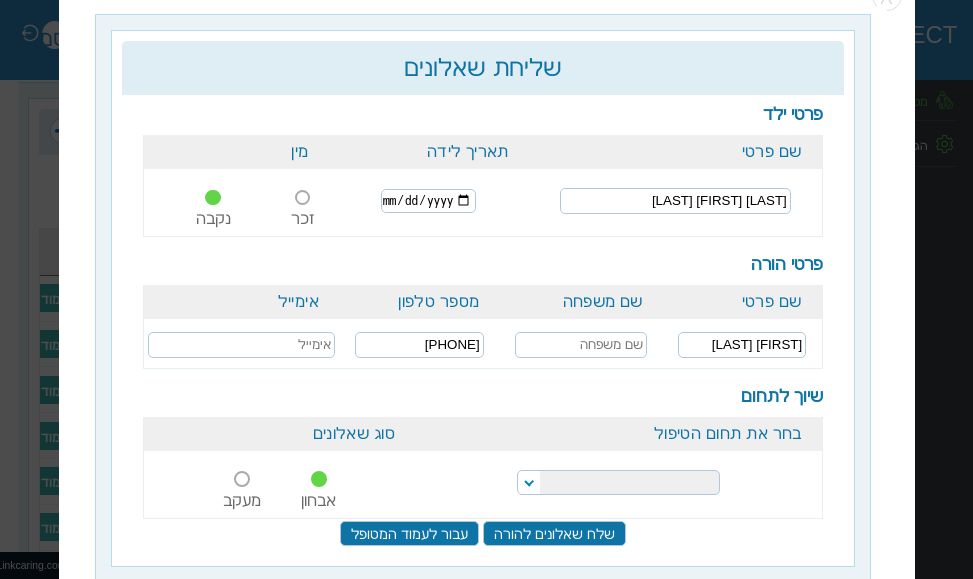 scroll, scrollTop: 77, scrollLeft: 0, axis: vertical 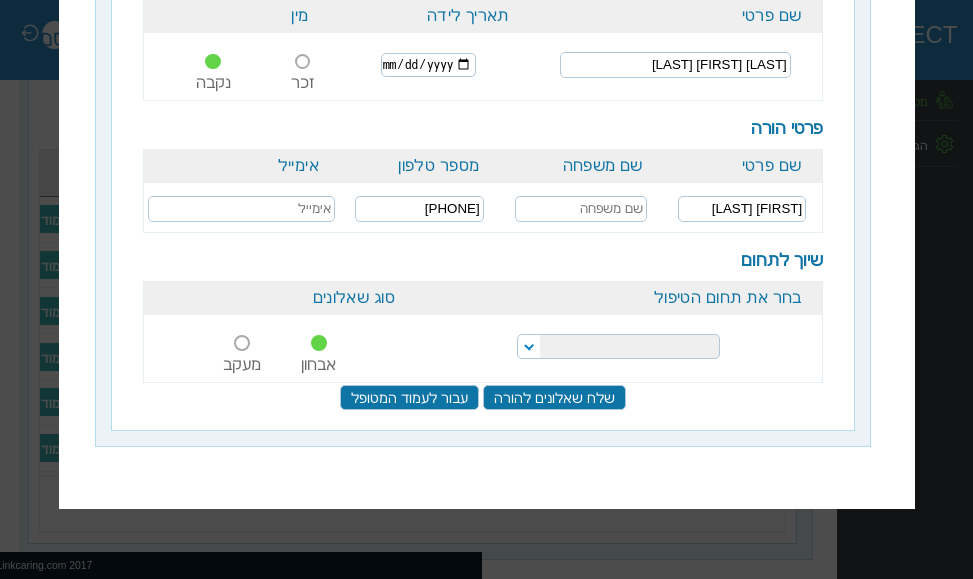 click on "[FIRST] [LAST]" at bounding box center (742, 209) 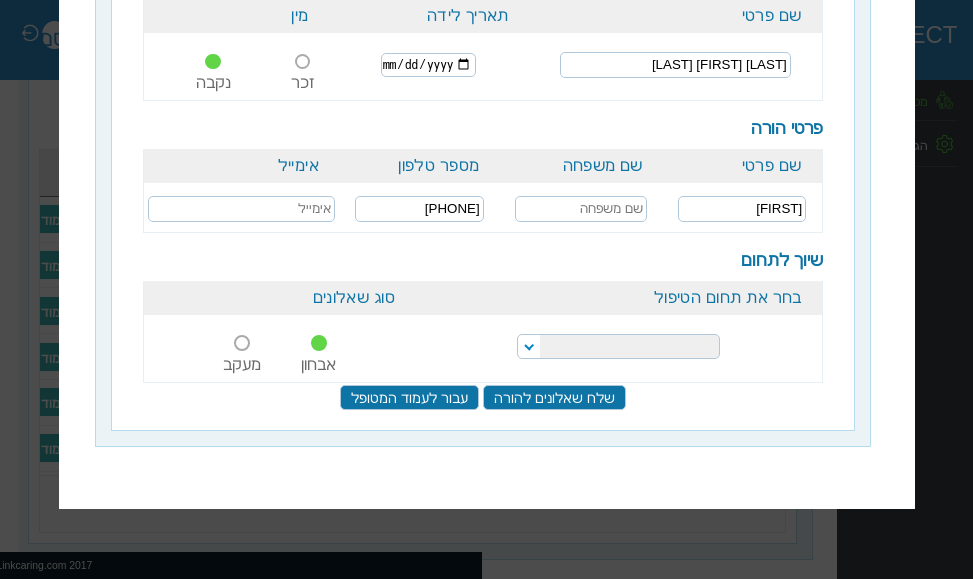 type on "[FIRST]" 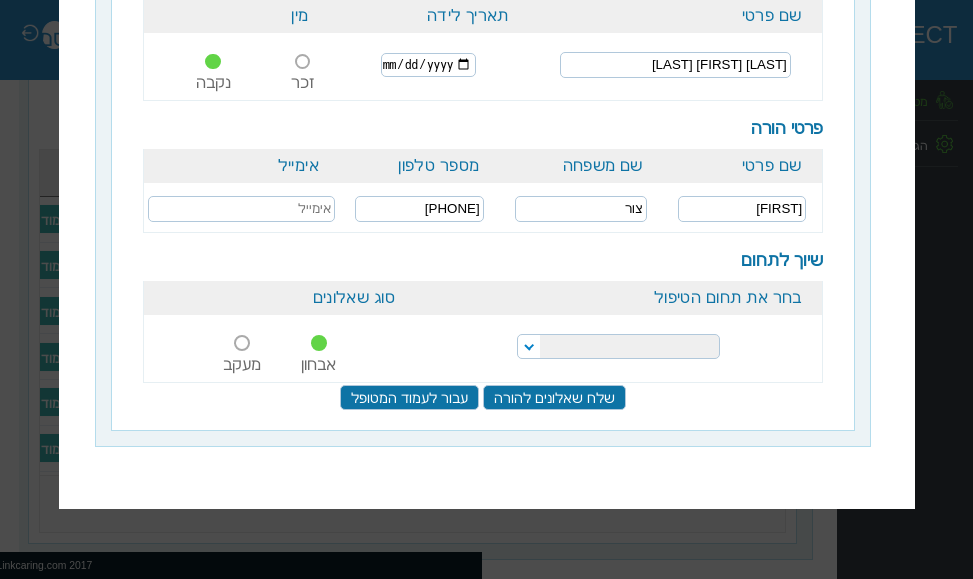 type on "צור" 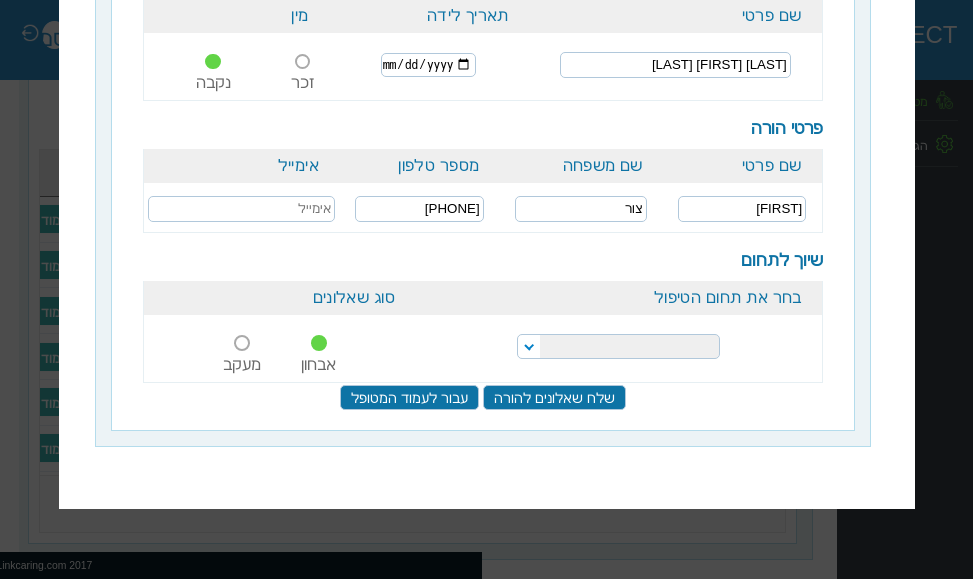 click on "הפרעות קשב וריכוז התפתחות הילד התפתחות ותקשורת" at bounding box center (618, 346) 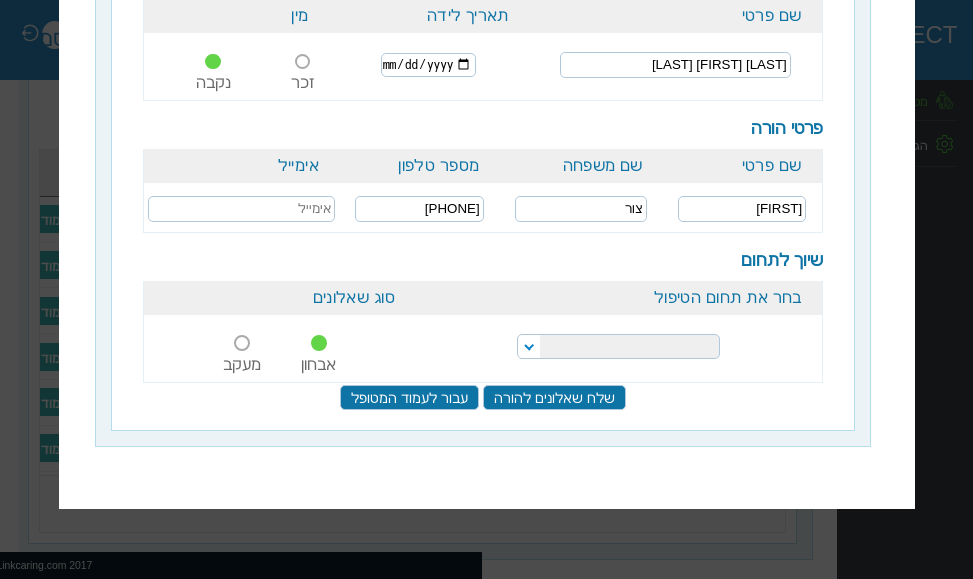 select on "20" 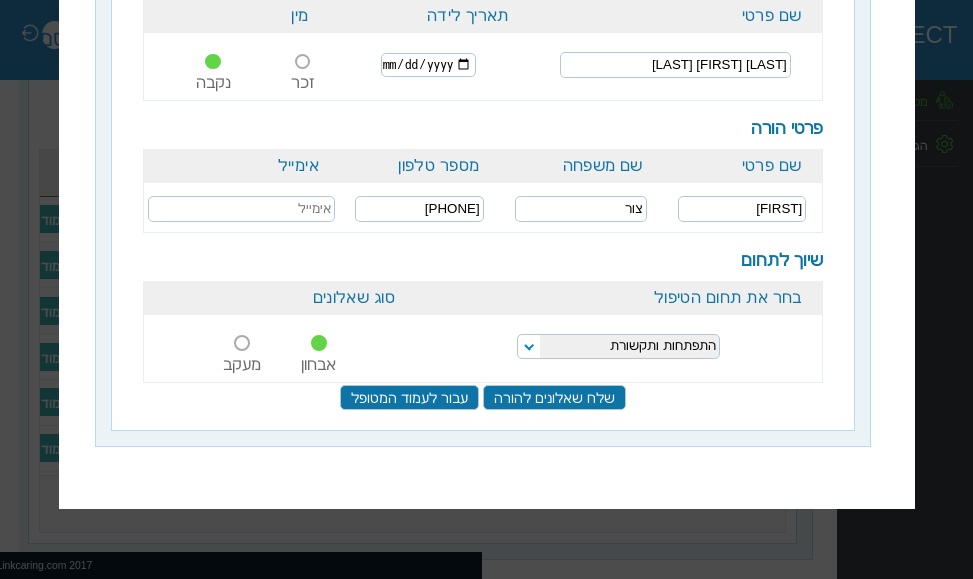 click on "הפרעות קשב וריכוז התפתחות הילד התפתחות ותקשורת" at bounding box center (618, 346) 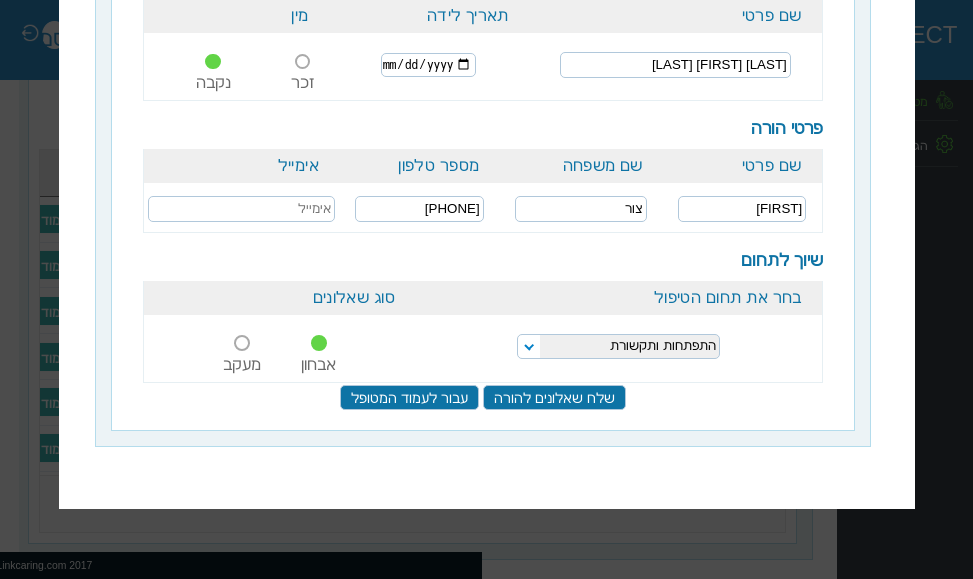 scroll, scrollTop: 0, scrollLeft: 0, axis: both 